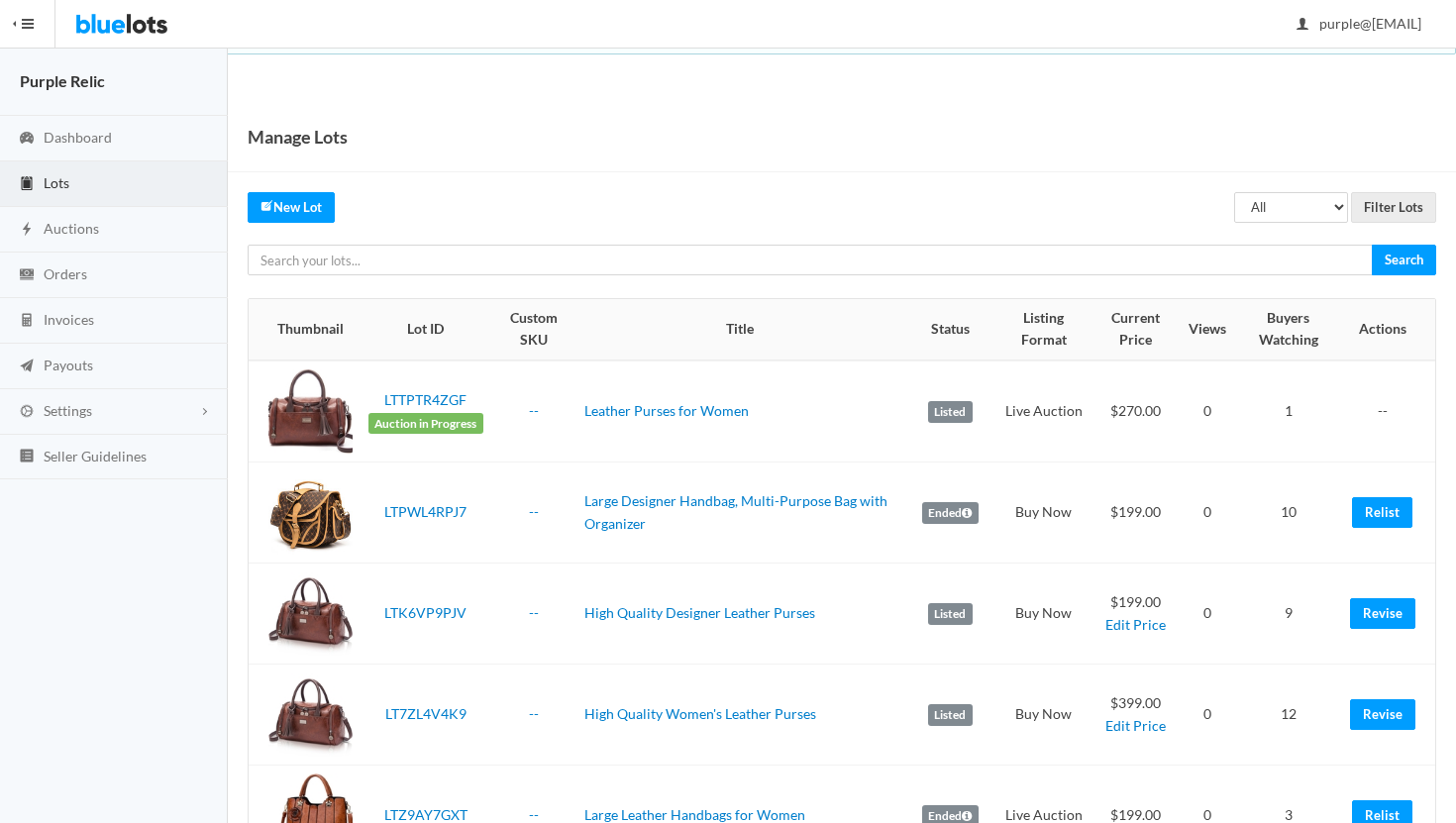 scroll, scrollTop: 0, scrollLeft: 0, axis: both 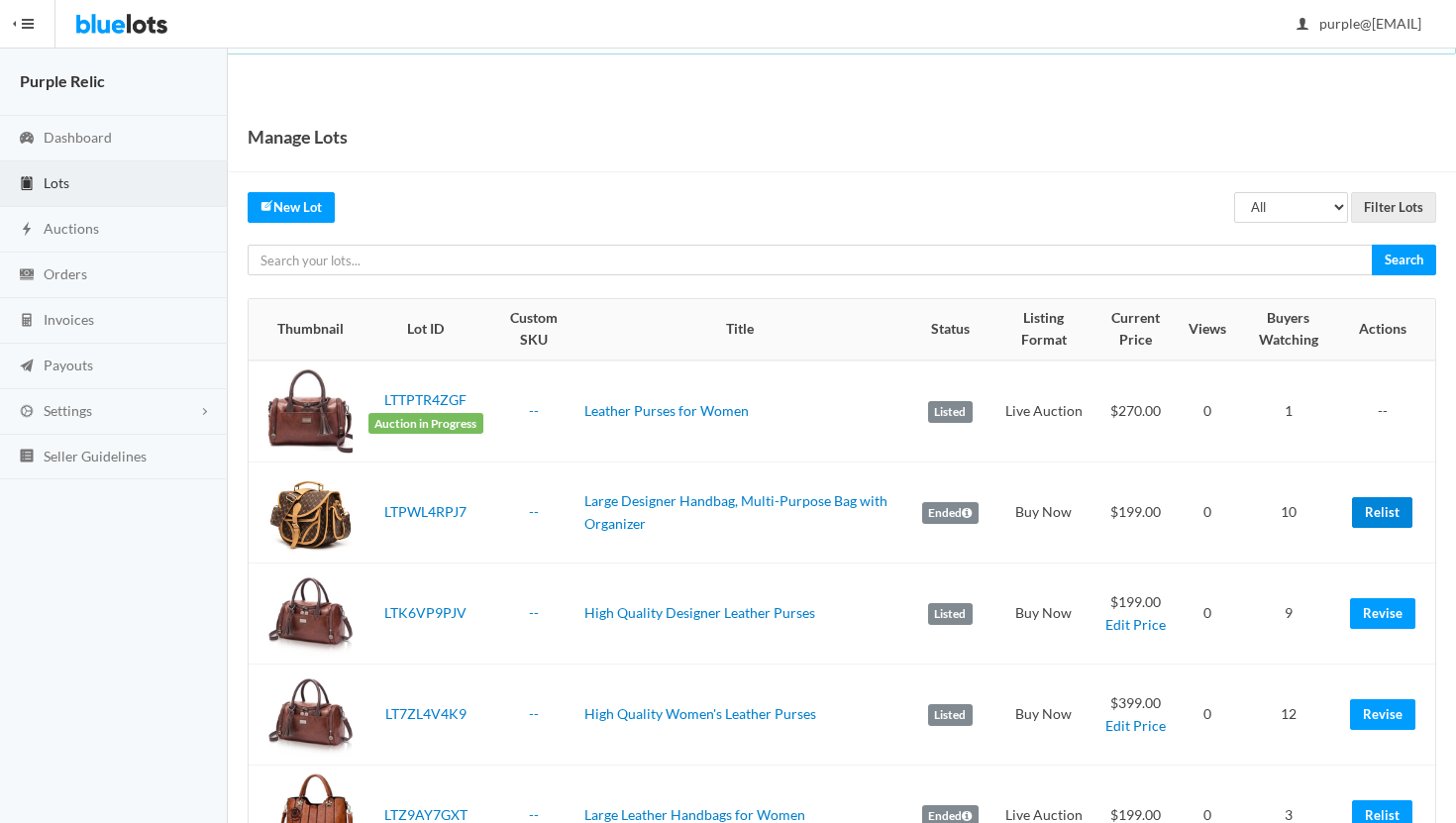 click on "Relist" at bounding box center [1382, 512] 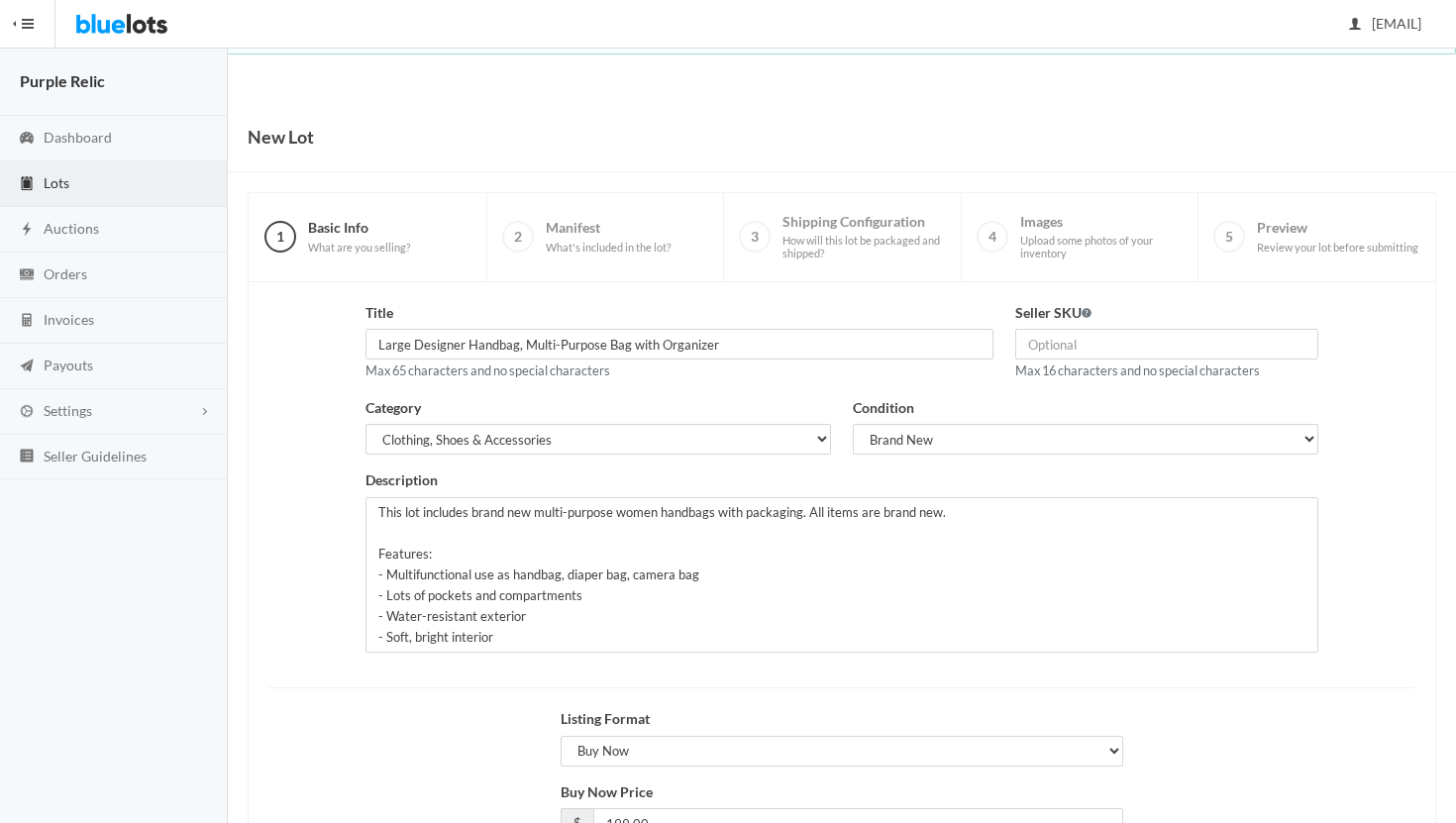 scroll, scrollTop: 168, scrollLeft: 0, axis: vertical 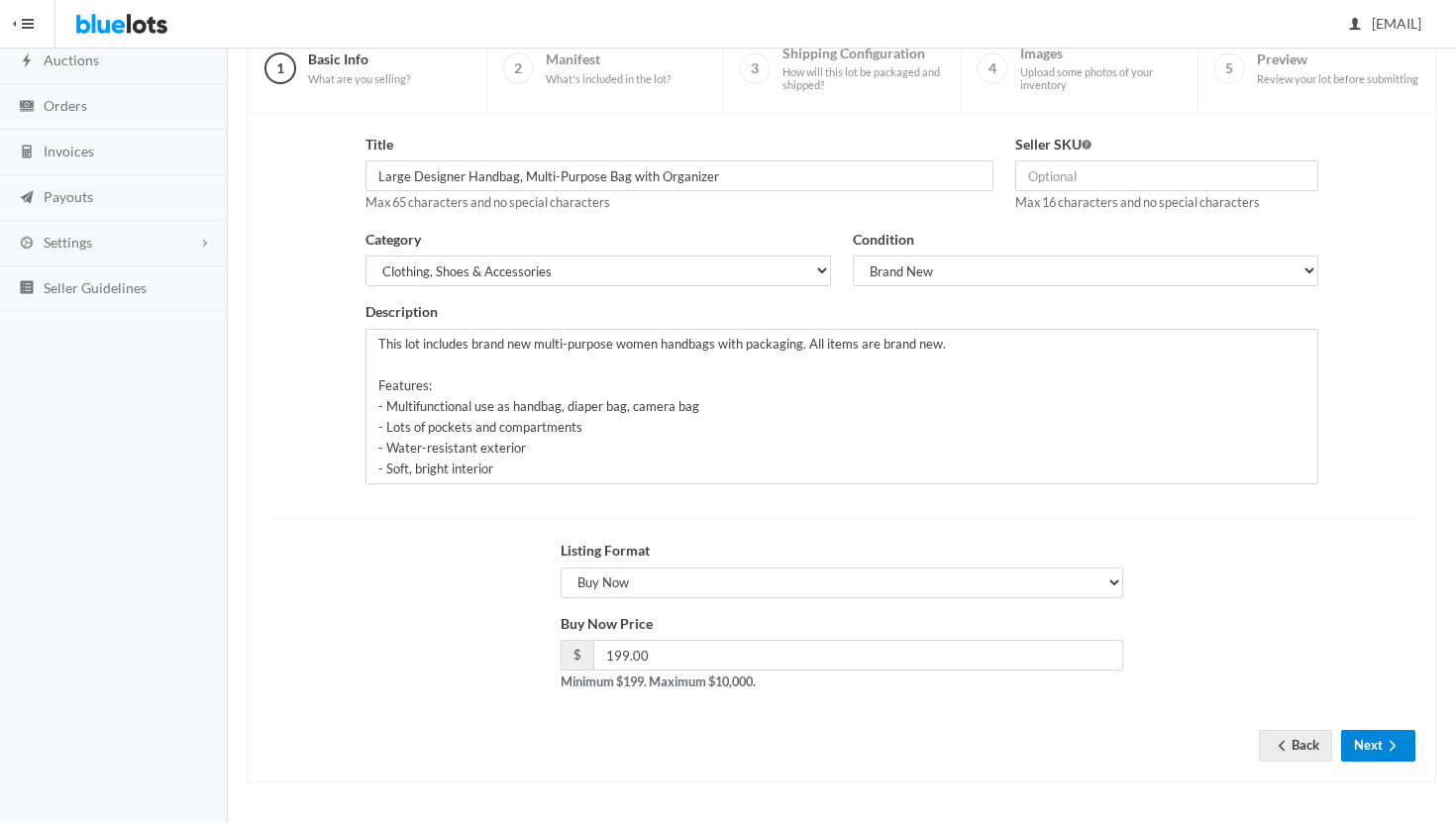 click on "Next" at bounding box center [1378, 745] 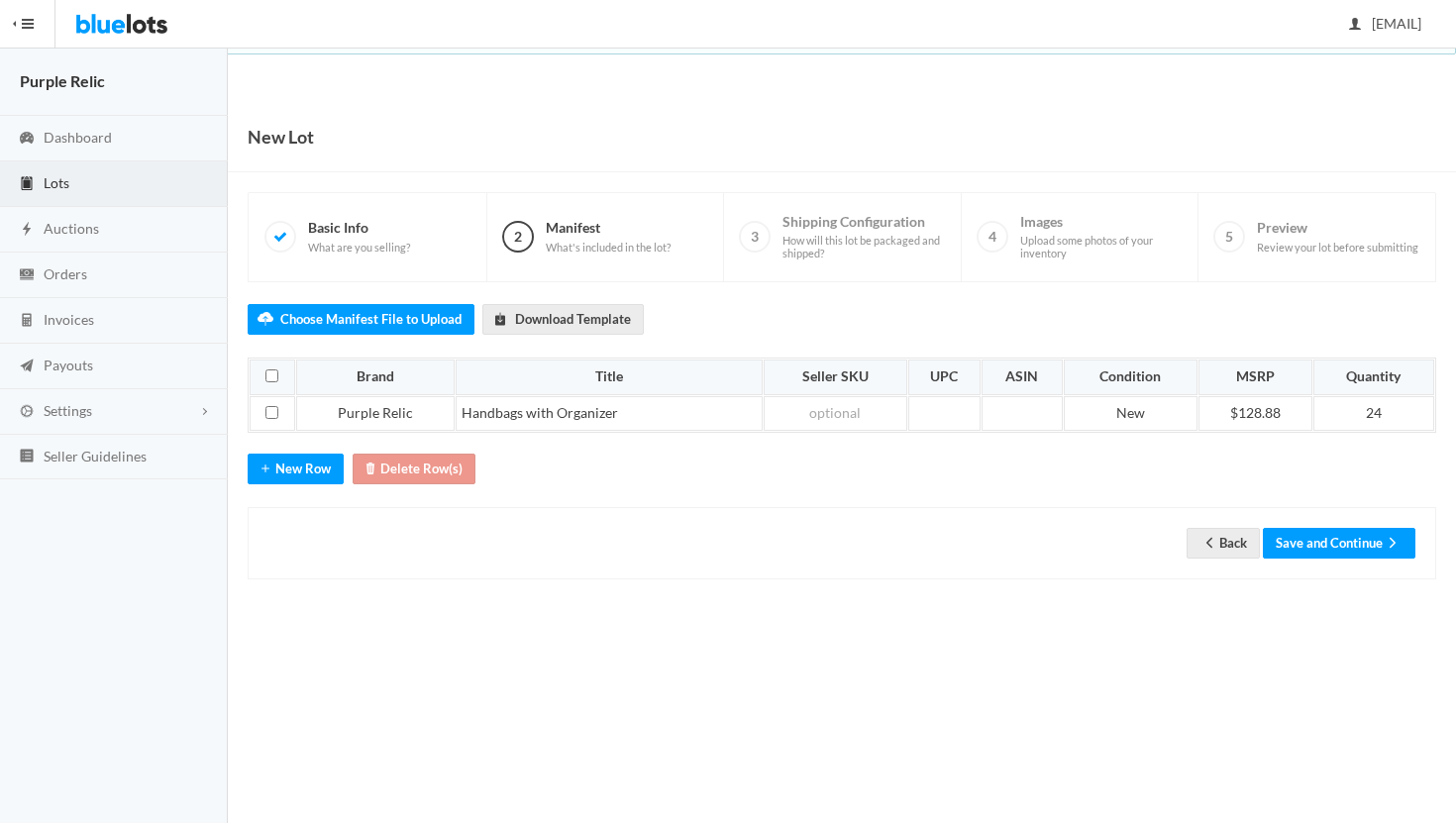 scroll, scrollTop: 0, scrollLeft: 0, axis: both 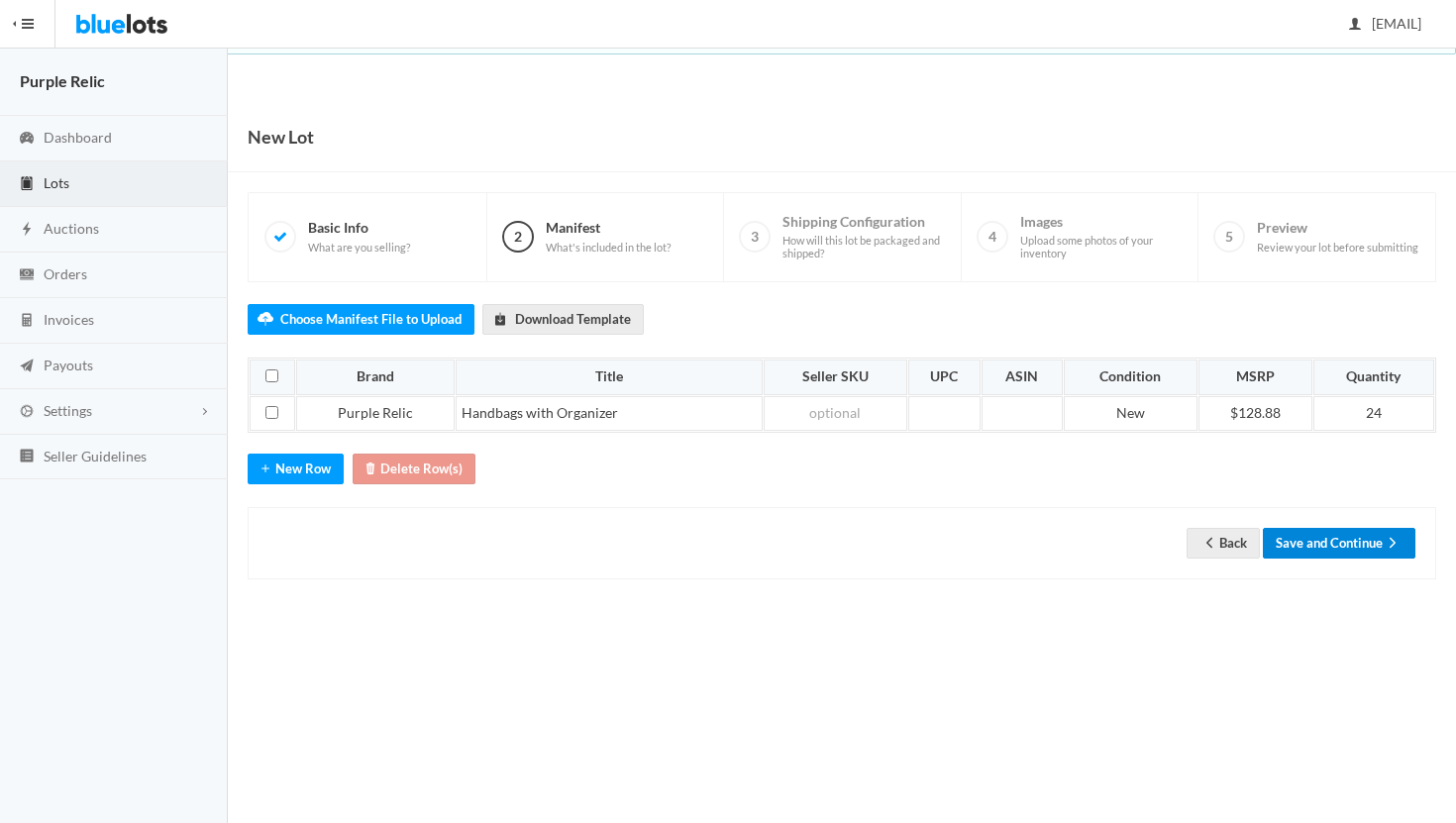 click on "Save and Continue" at bounding box center [1339, 543] 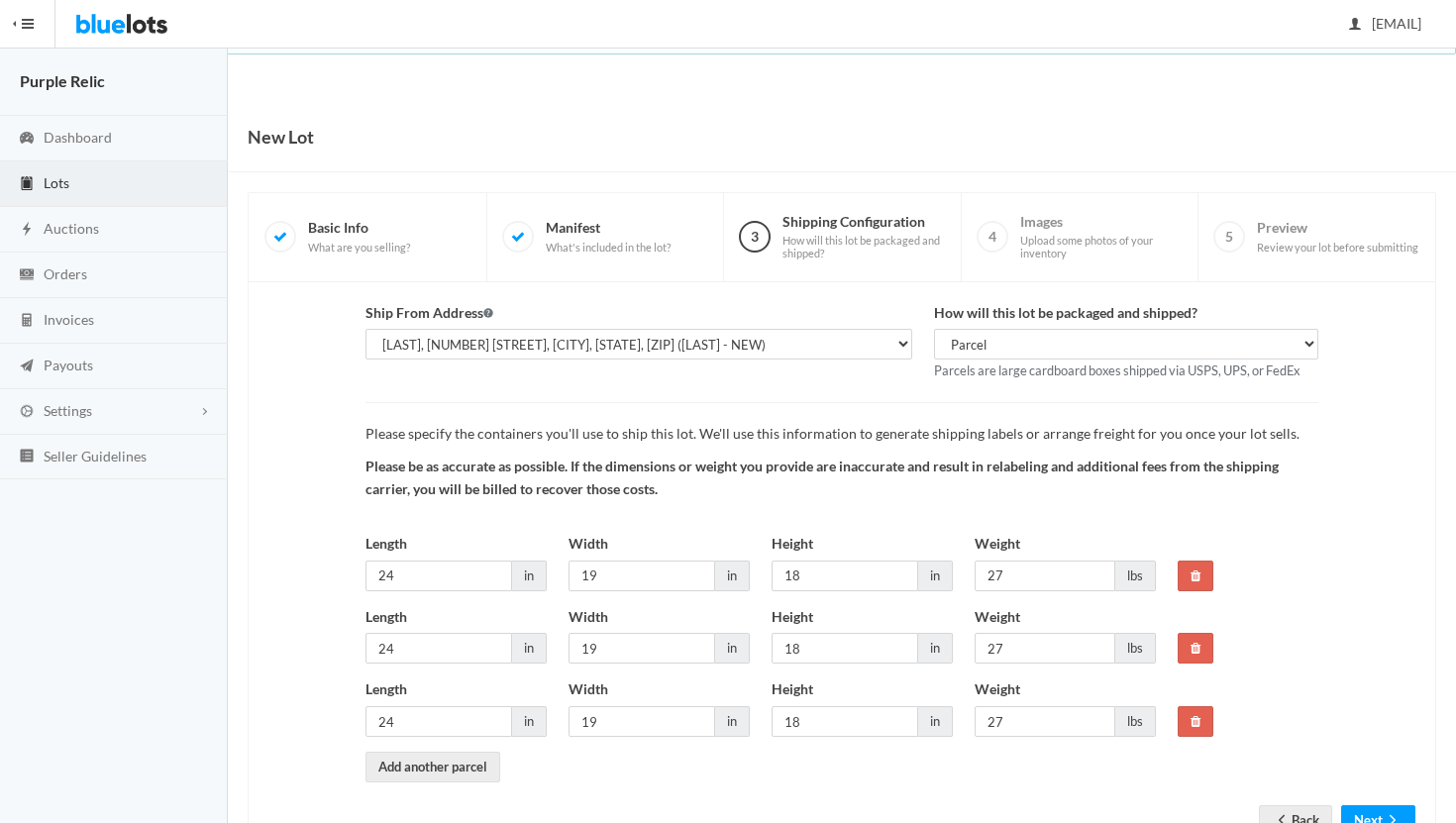 scroll, scrollTop: 0, scrollLeft: 0, axis: both 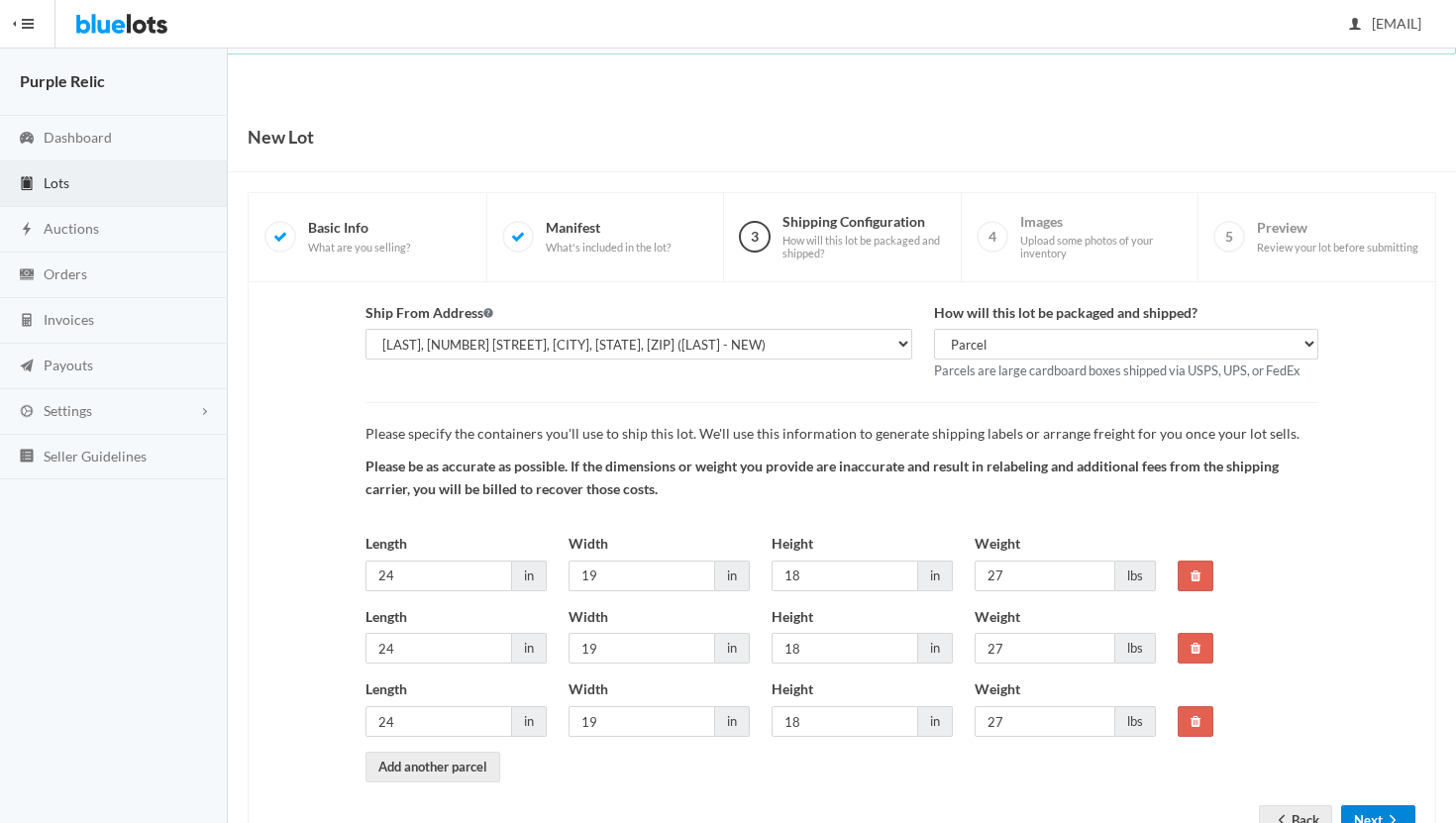 click on "Next" at bounding box center (1378, 820) 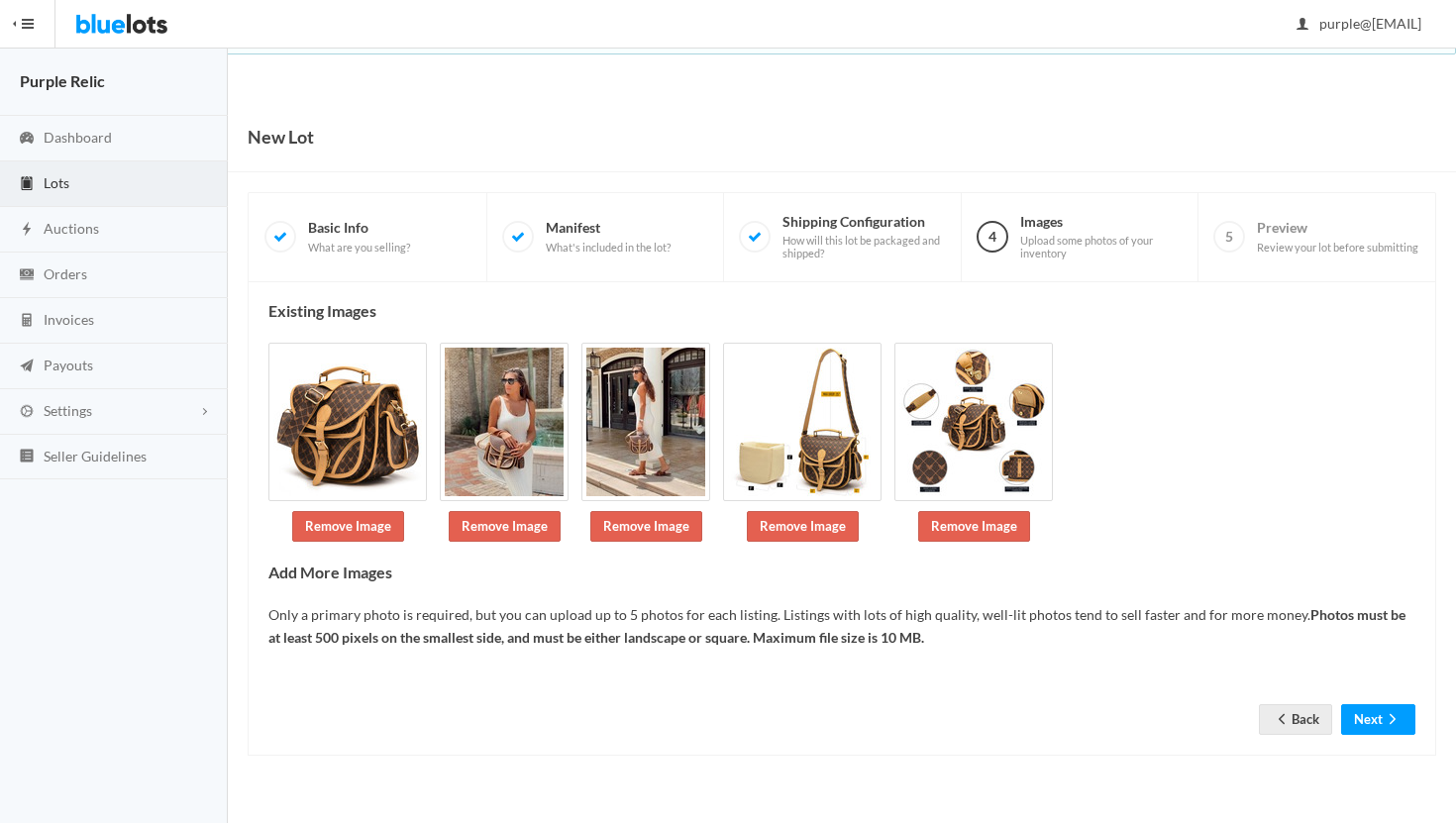 scroll, scrollTop: 0, scrollLeft: 0, axis: both 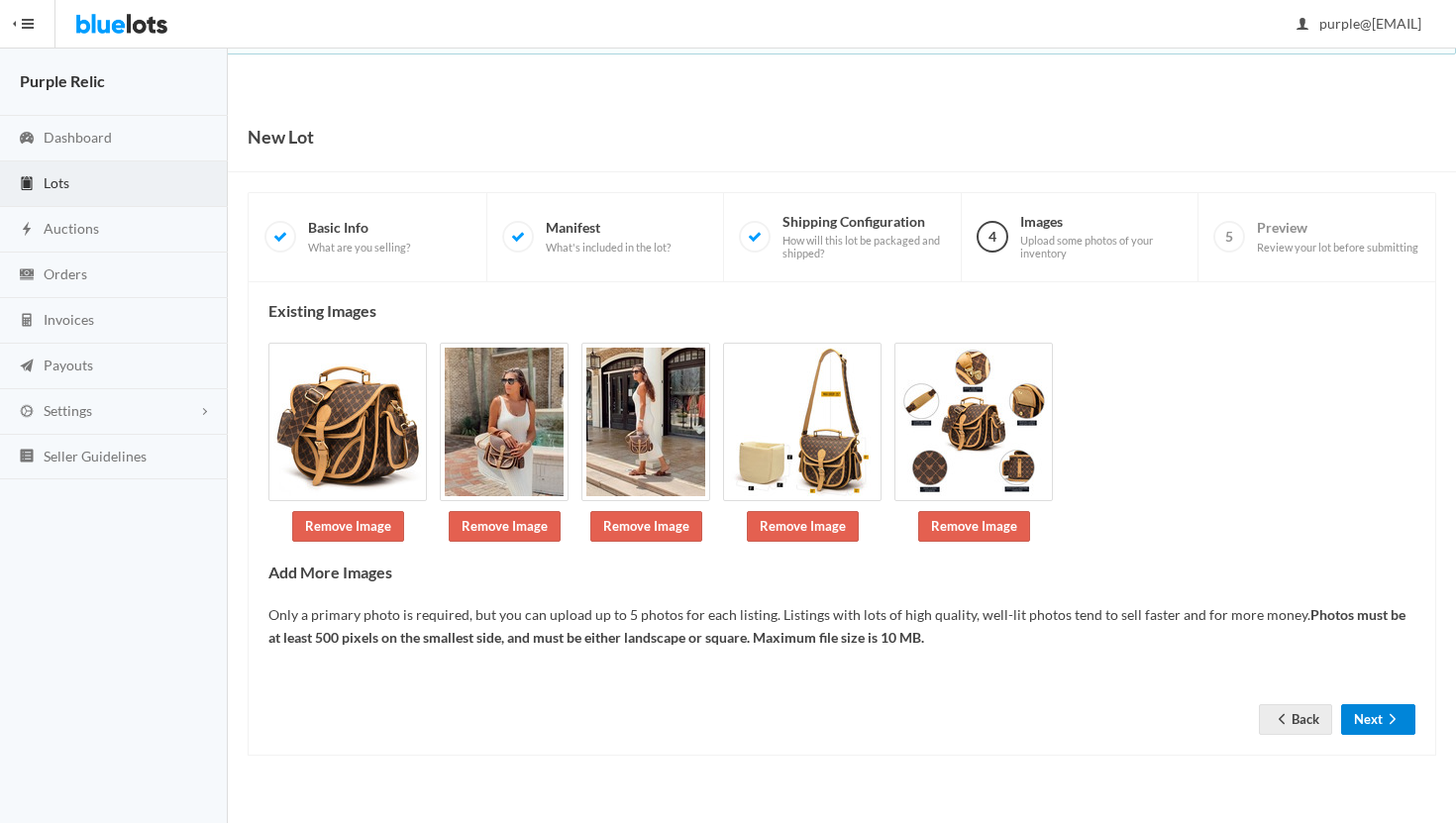 click on "Next" at bounding box center (1378, 719) 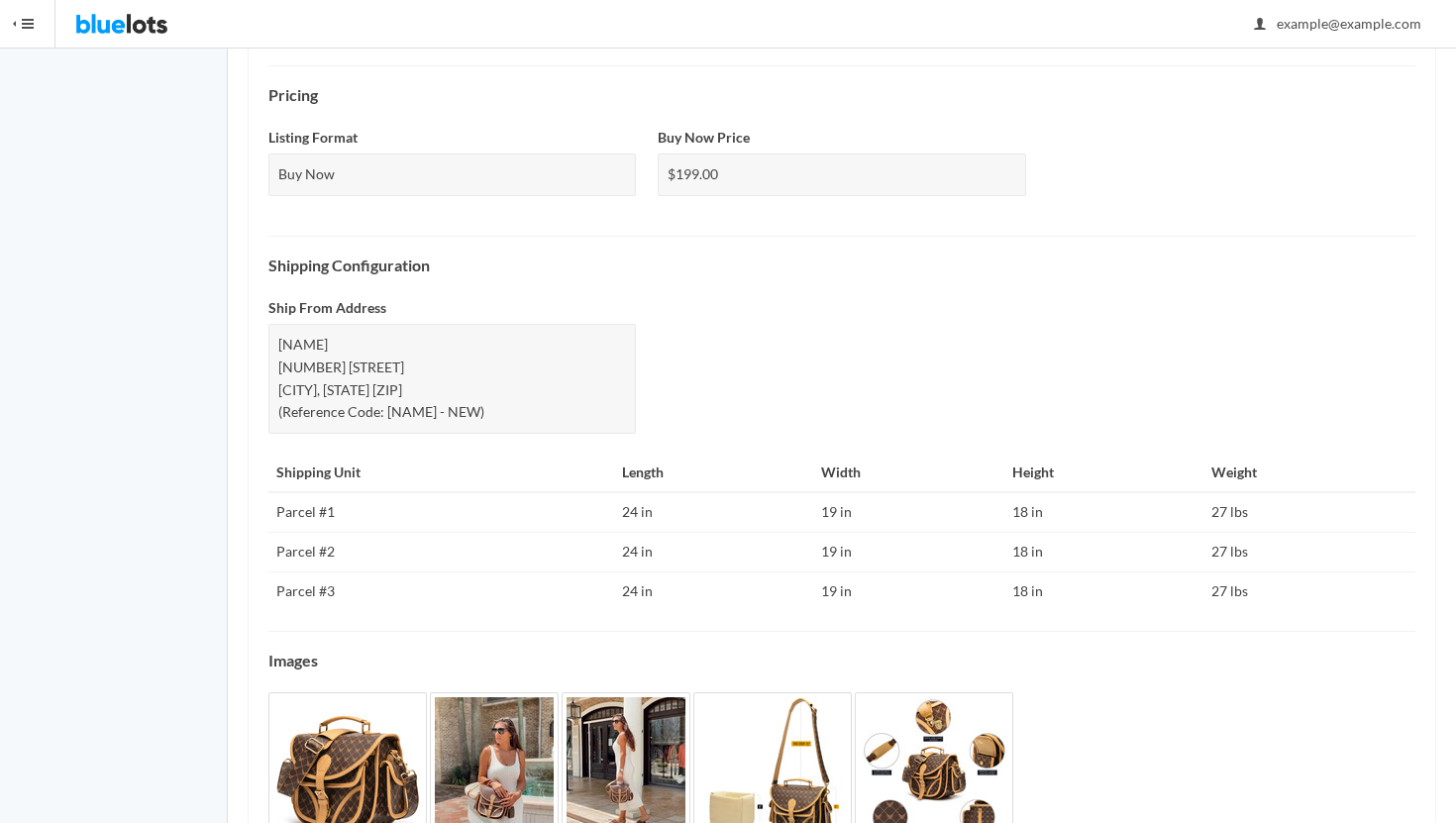 scroll, scrollTop: 764, scrollLeft: 0, axis: vertical 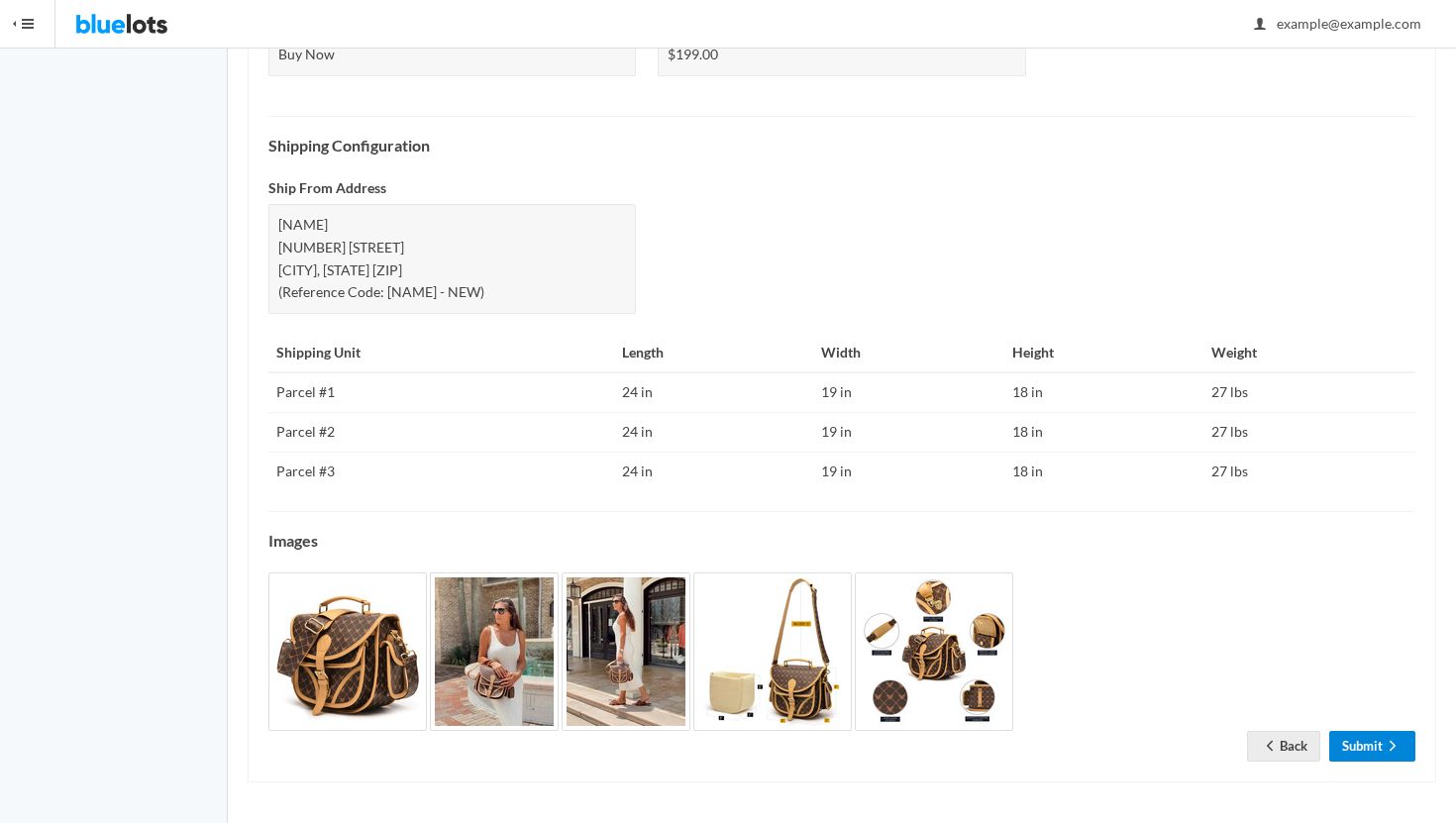 click on "Submit" at bounding box center [1372, 746] 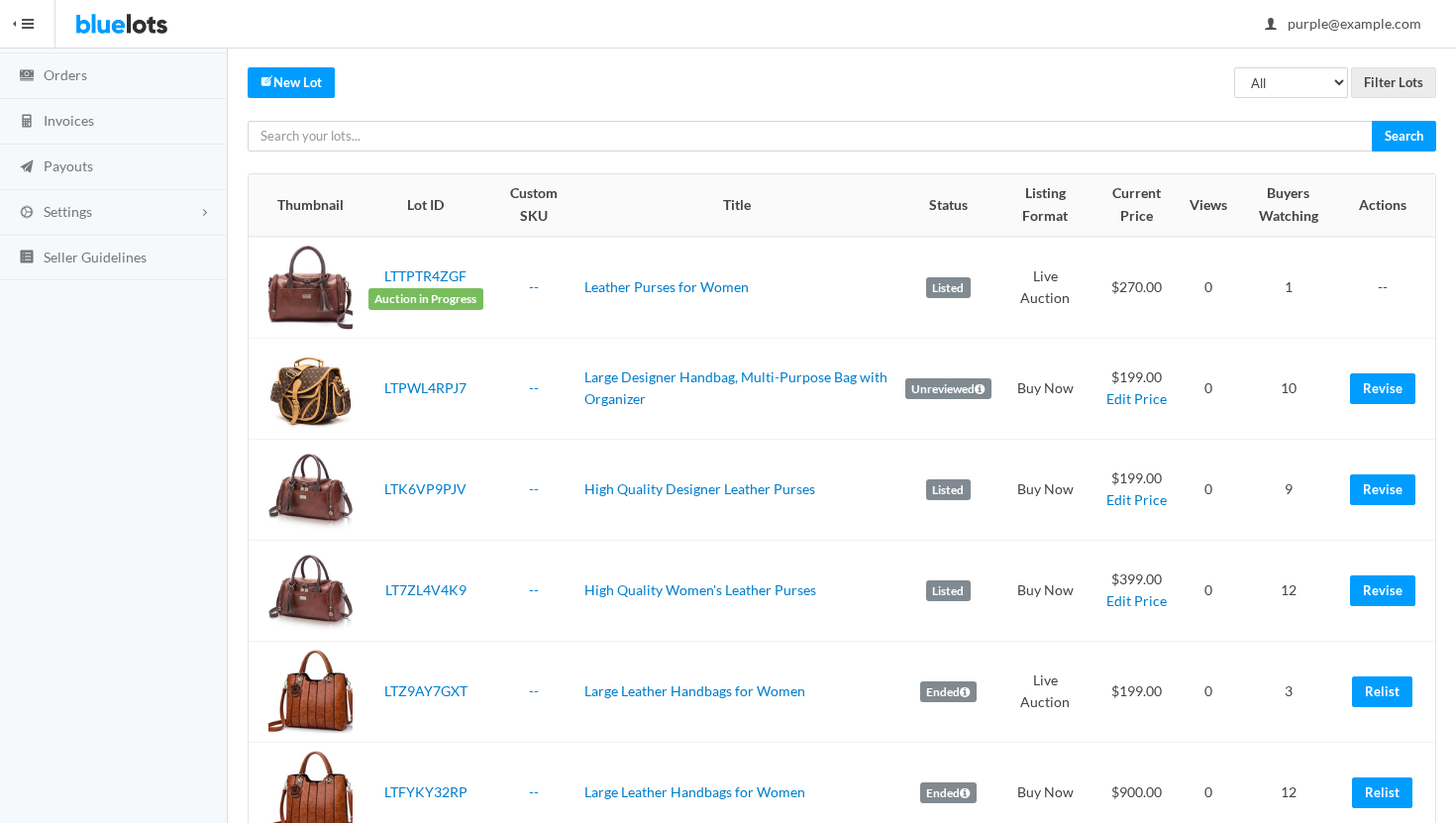 scroll, scrollTop: 202, scrollLeft: 0, axis: vertical 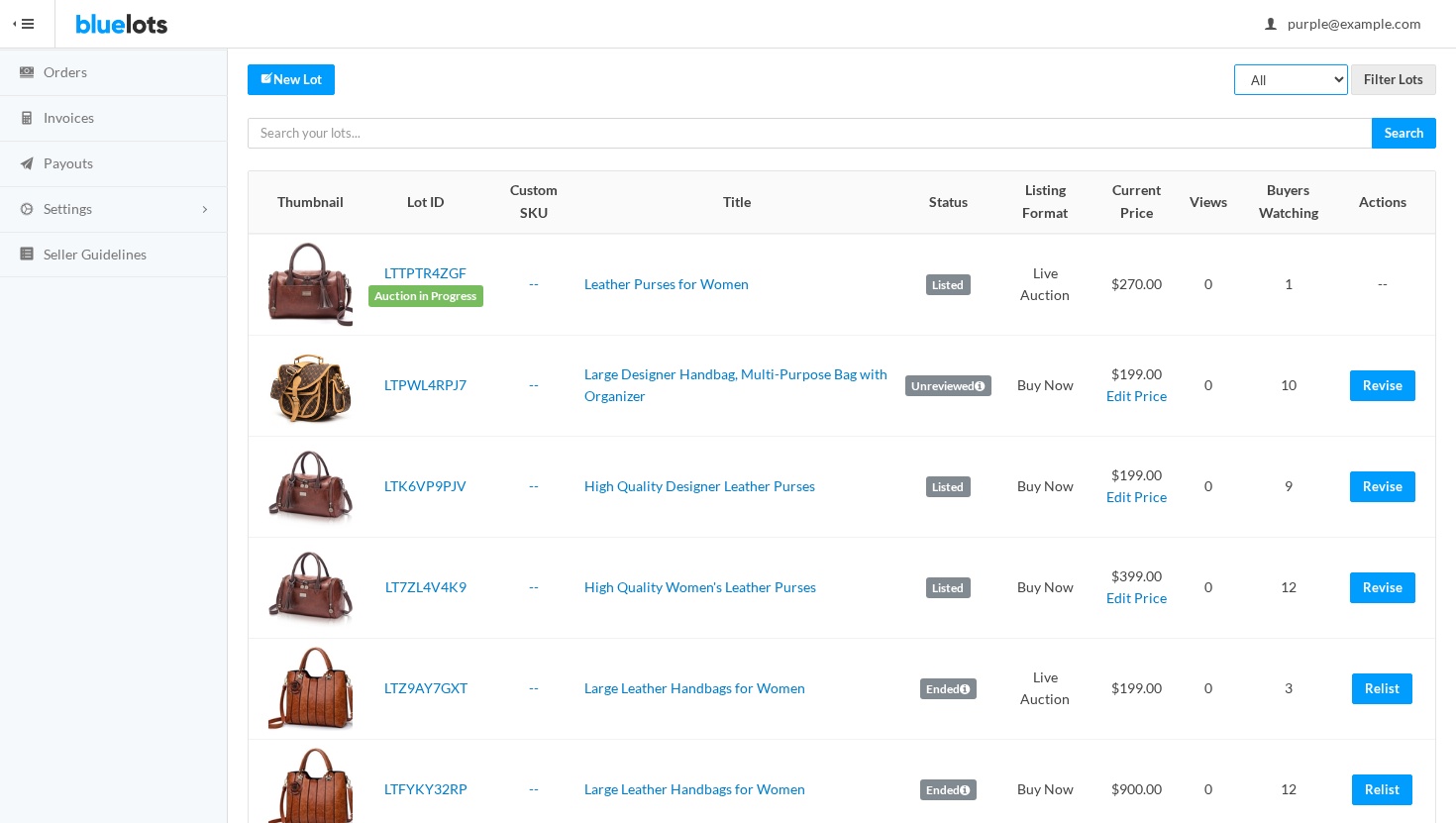 click on "All Draft
Unreviewed
Rejected
Scheduled
Listed
Sold
Ended" at bounding box center (1291, 79) 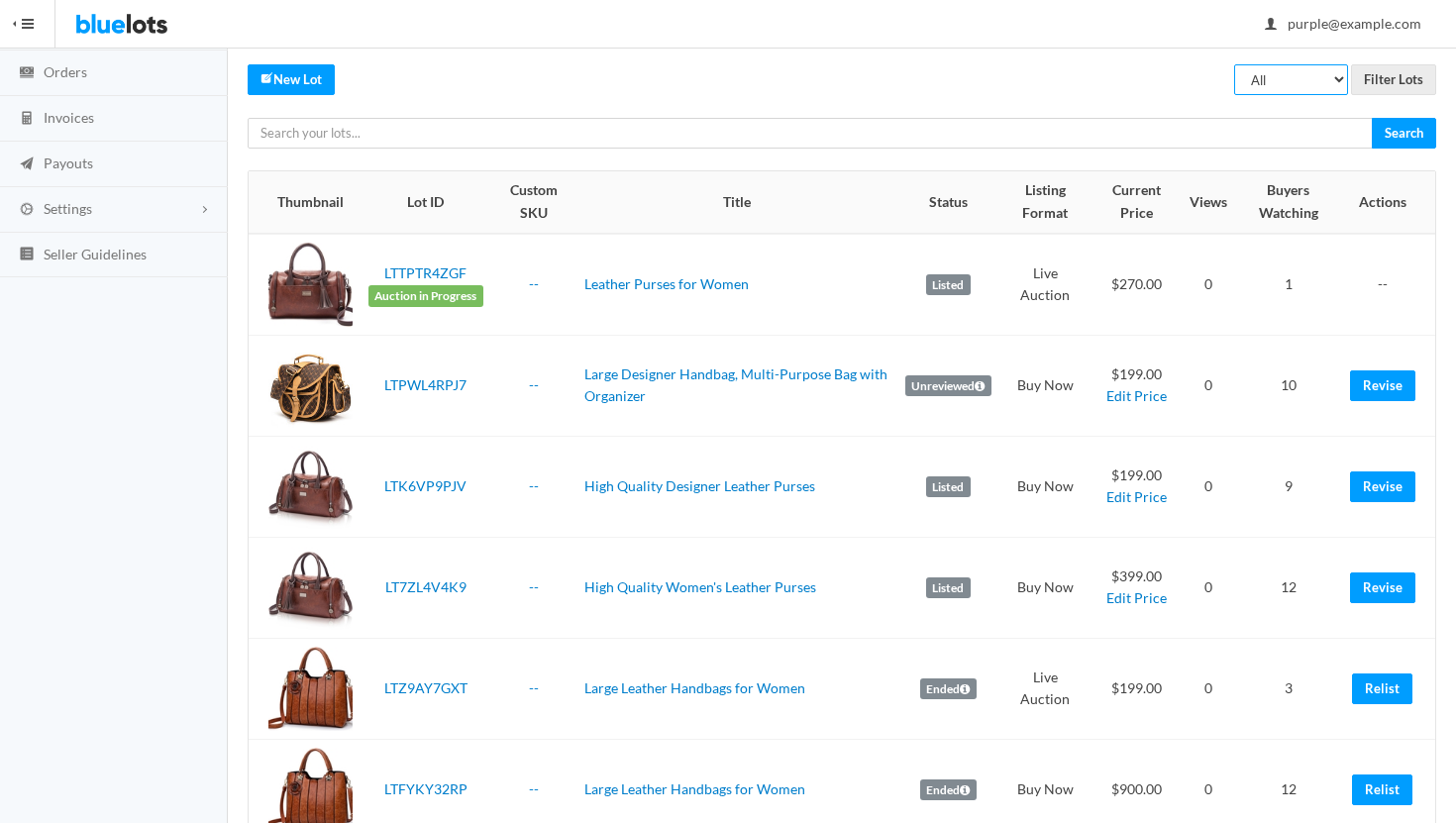 select on "ended" 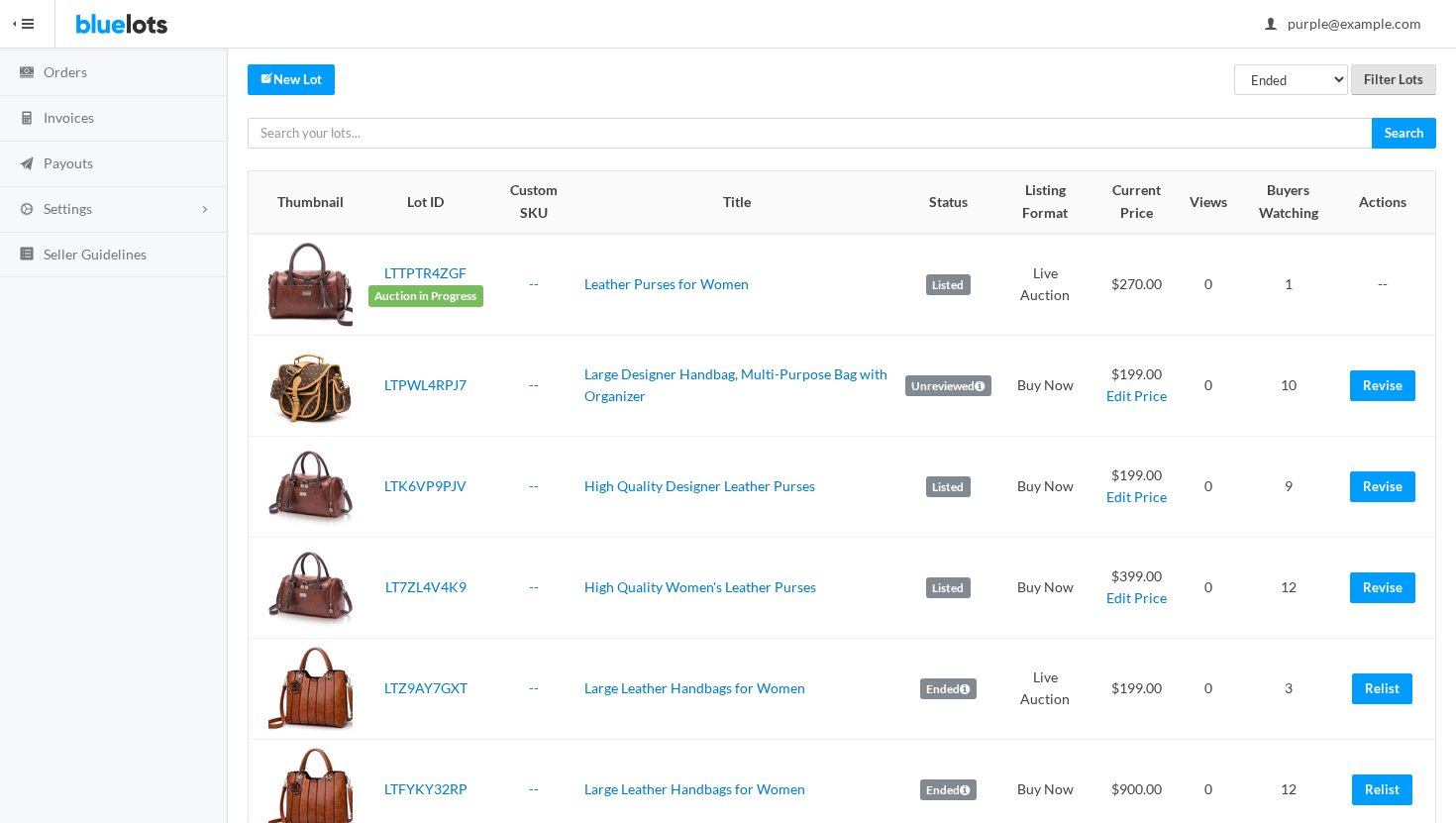 click on "Filter Lots" at bounding box center (1394, 79) 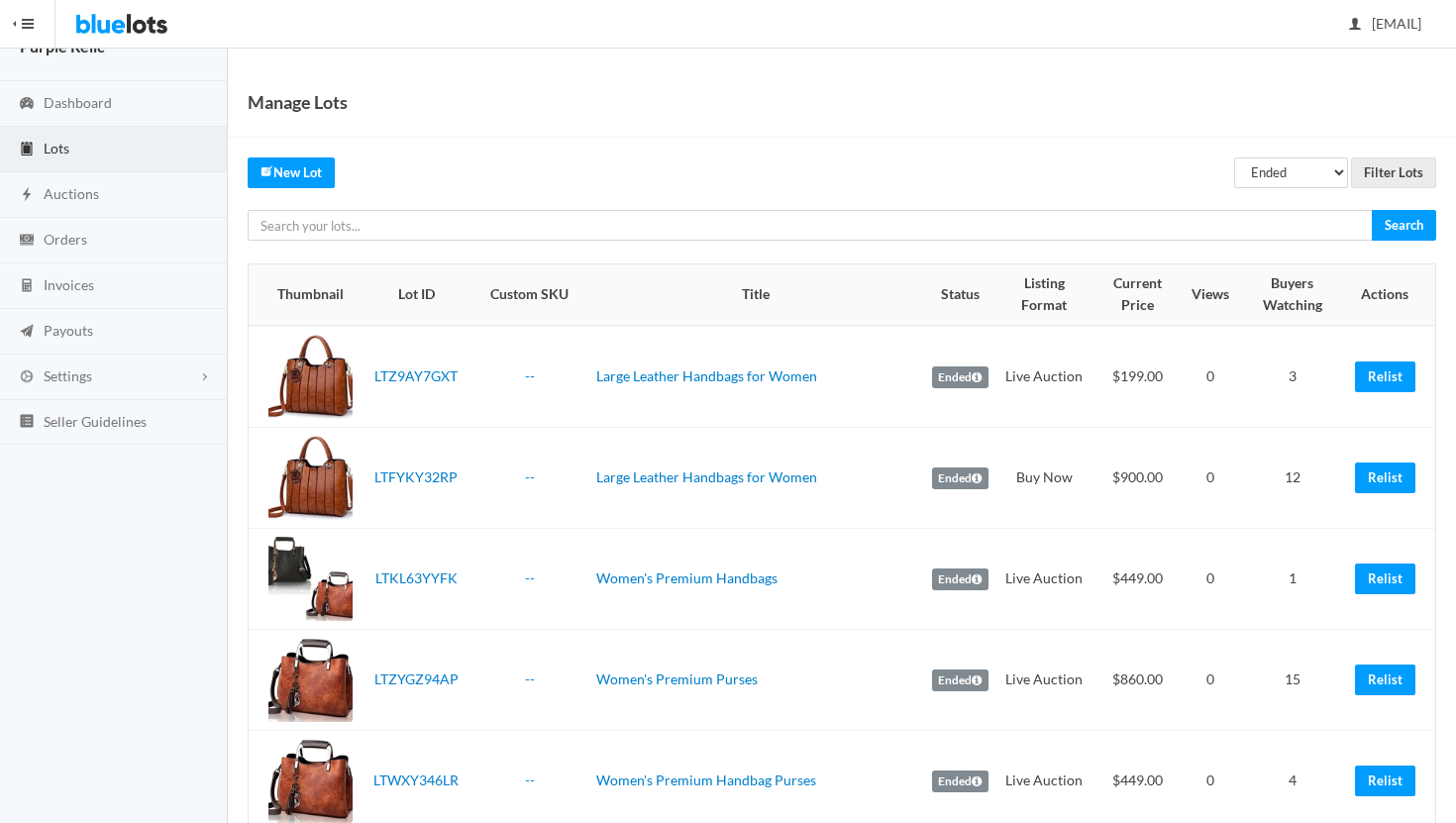 scroll, scrollTop: 0, scrollLeft: 0, axis: both 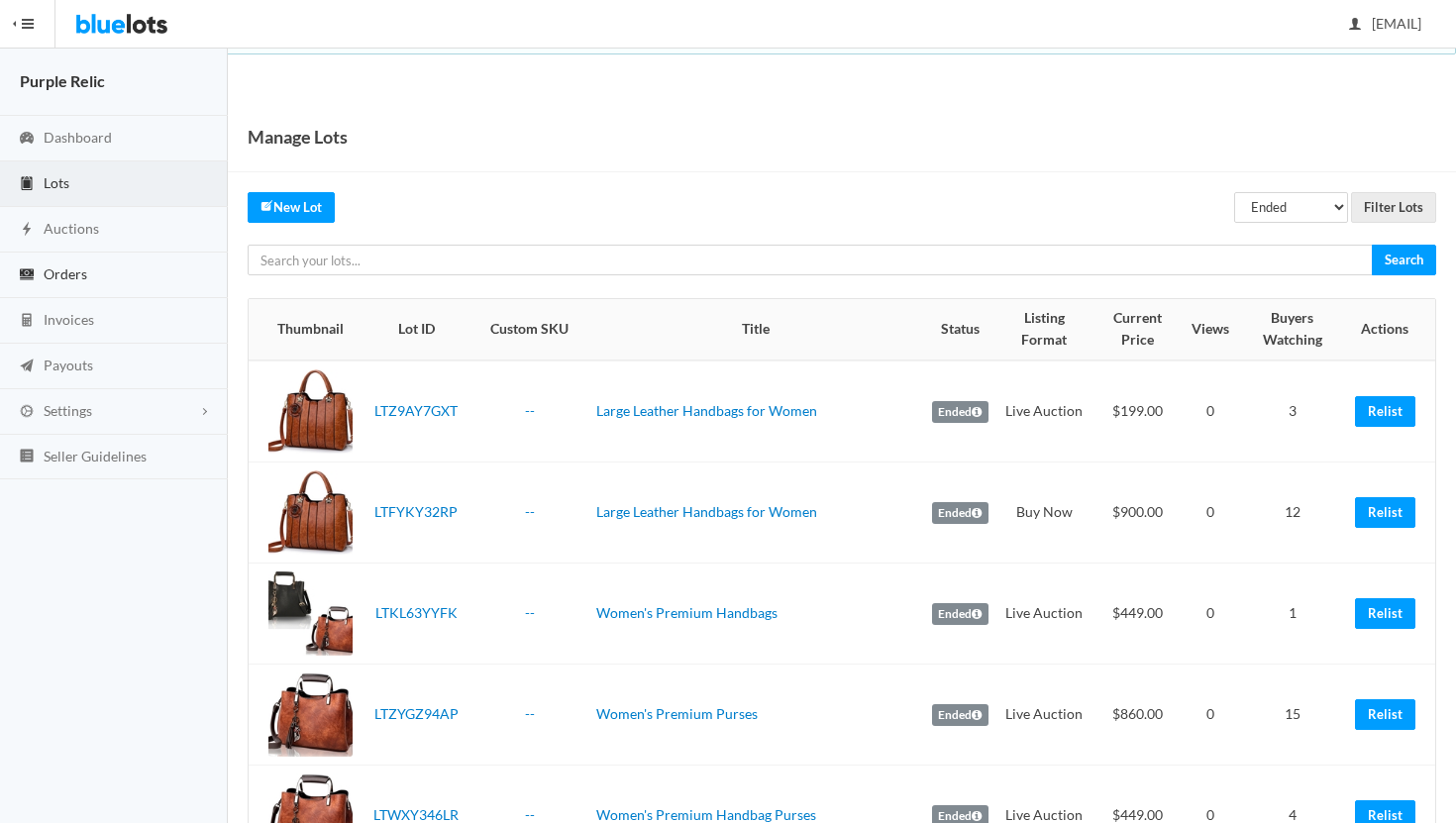 click on "Orders" at bounding box center [65, 273] 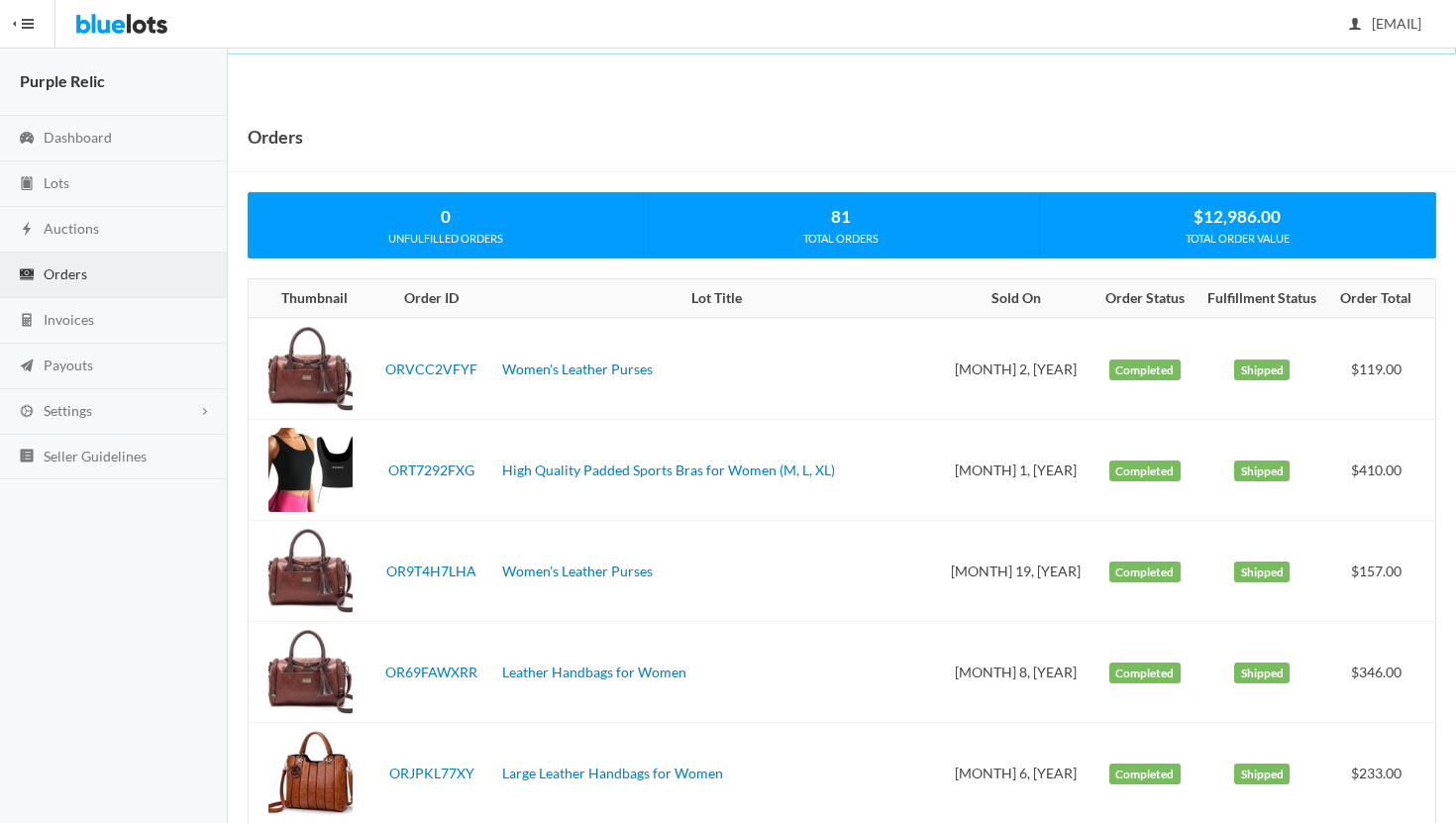 scroll, scrollTop: 0, scrollLeft: 0, axis: both 